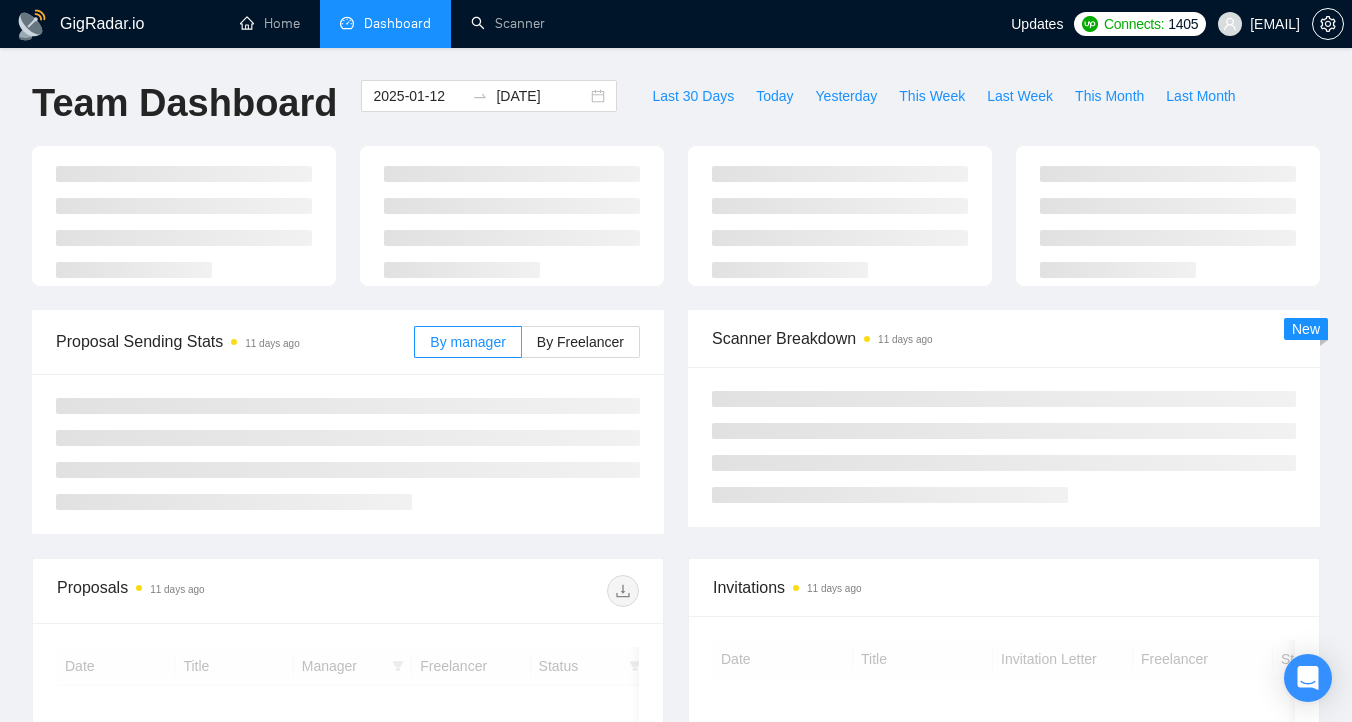 scroll, scrollTop: 0, scrollLeft: 0, axis: both 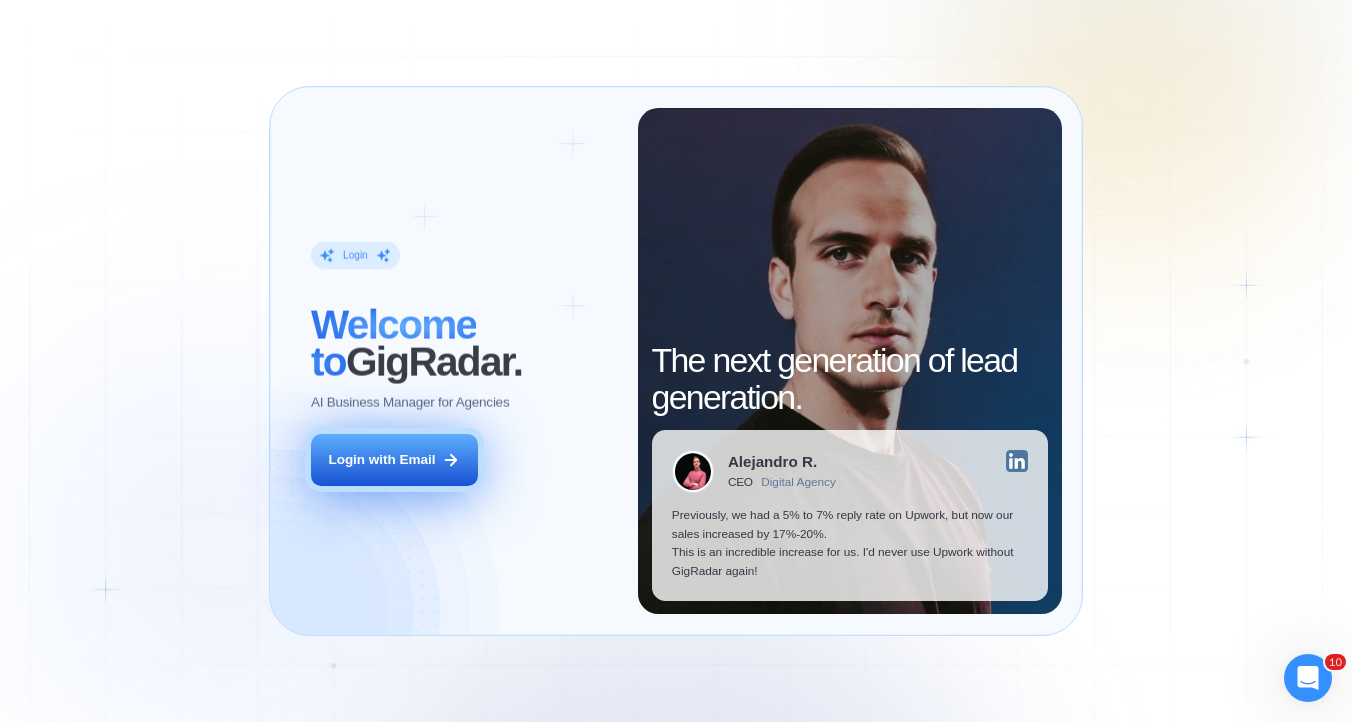 click on "Login with Email" at bounding box center [394, 460] 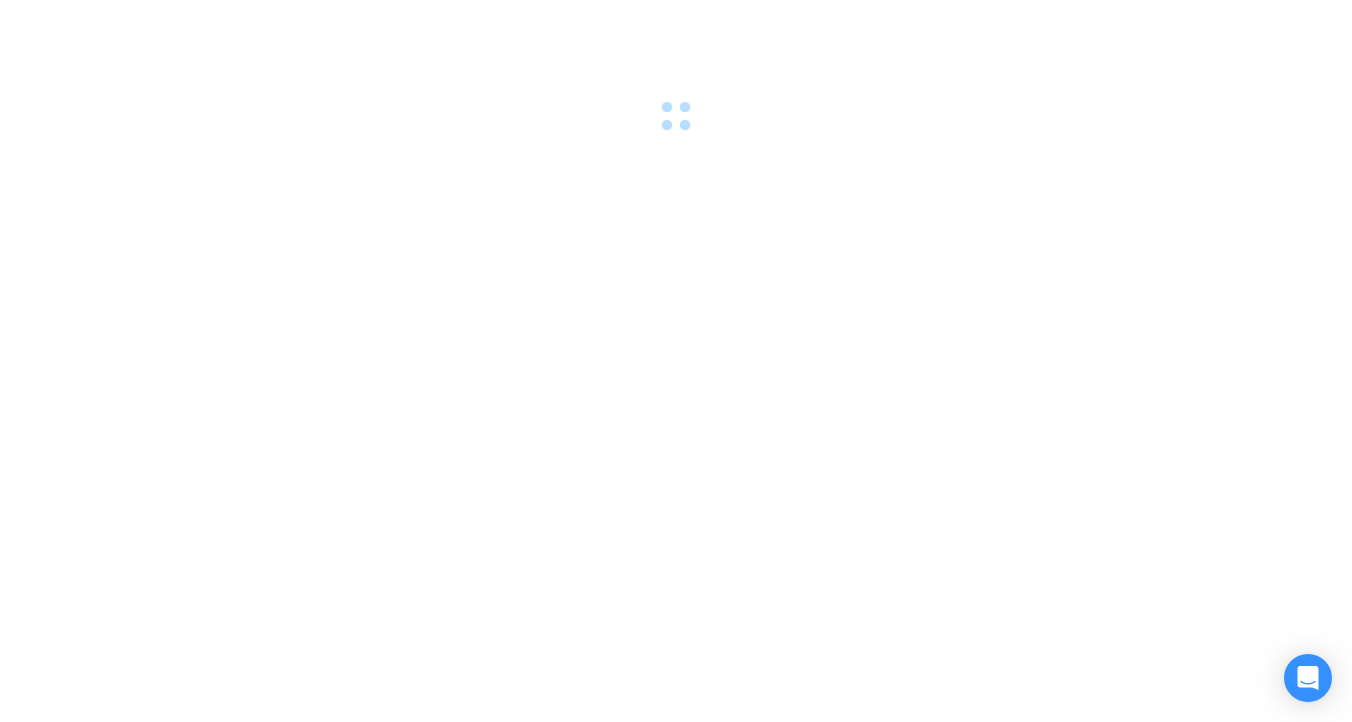scroll, scrollTop: 0, scrollLeft: 0, axis: both 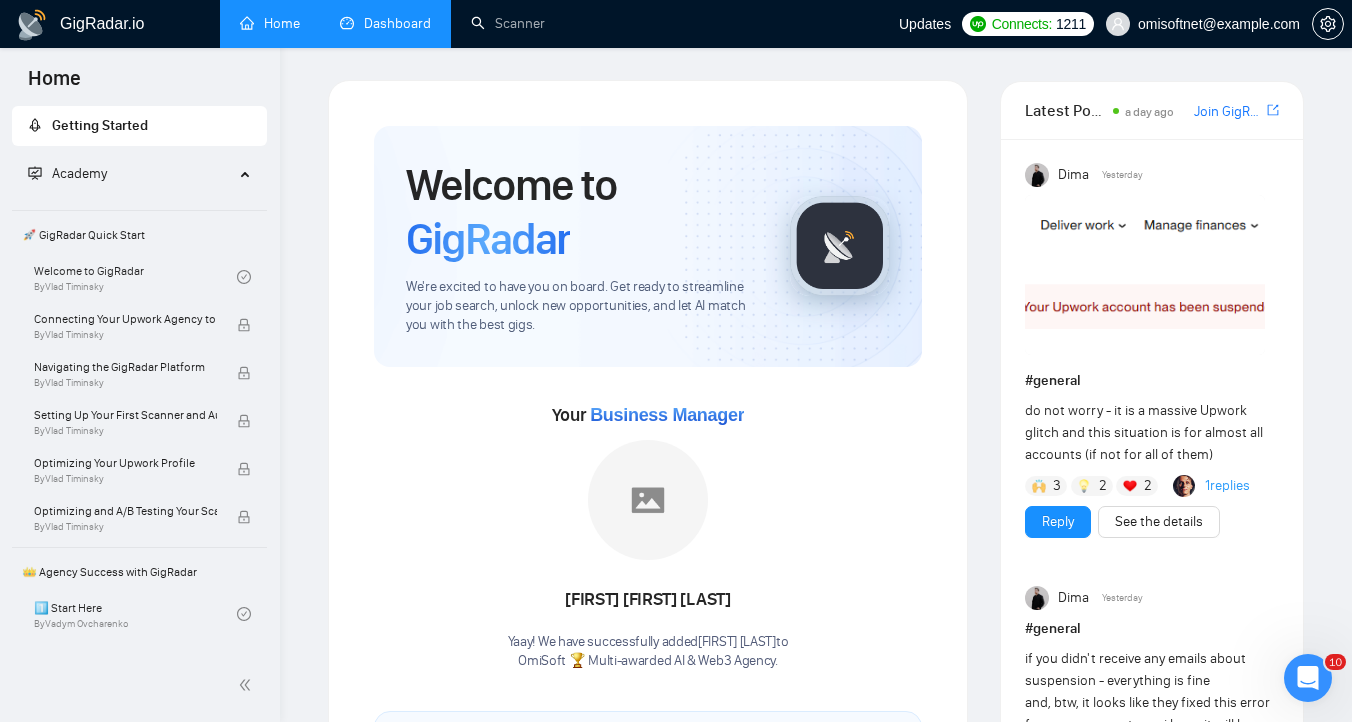 click on "Dashboard" at bounding box center (385, 23) 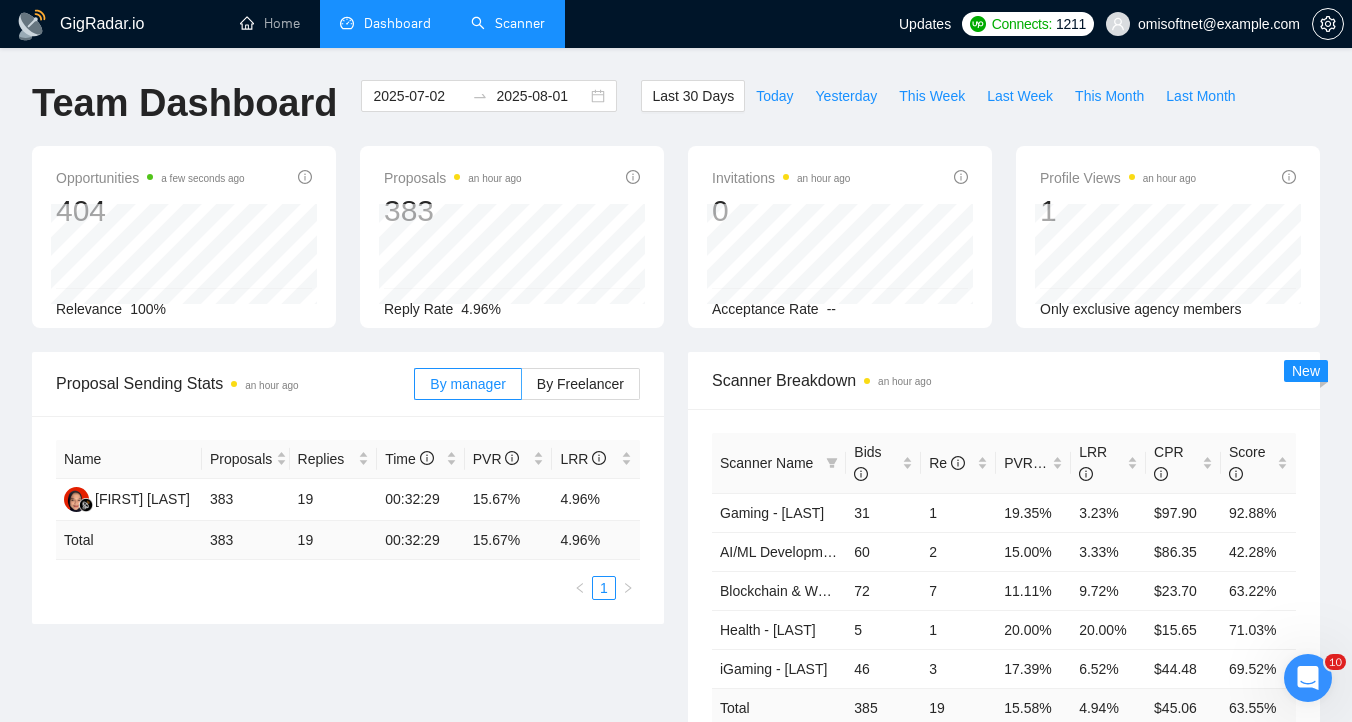 click on "Scanner" at bounding box center [508, 23] 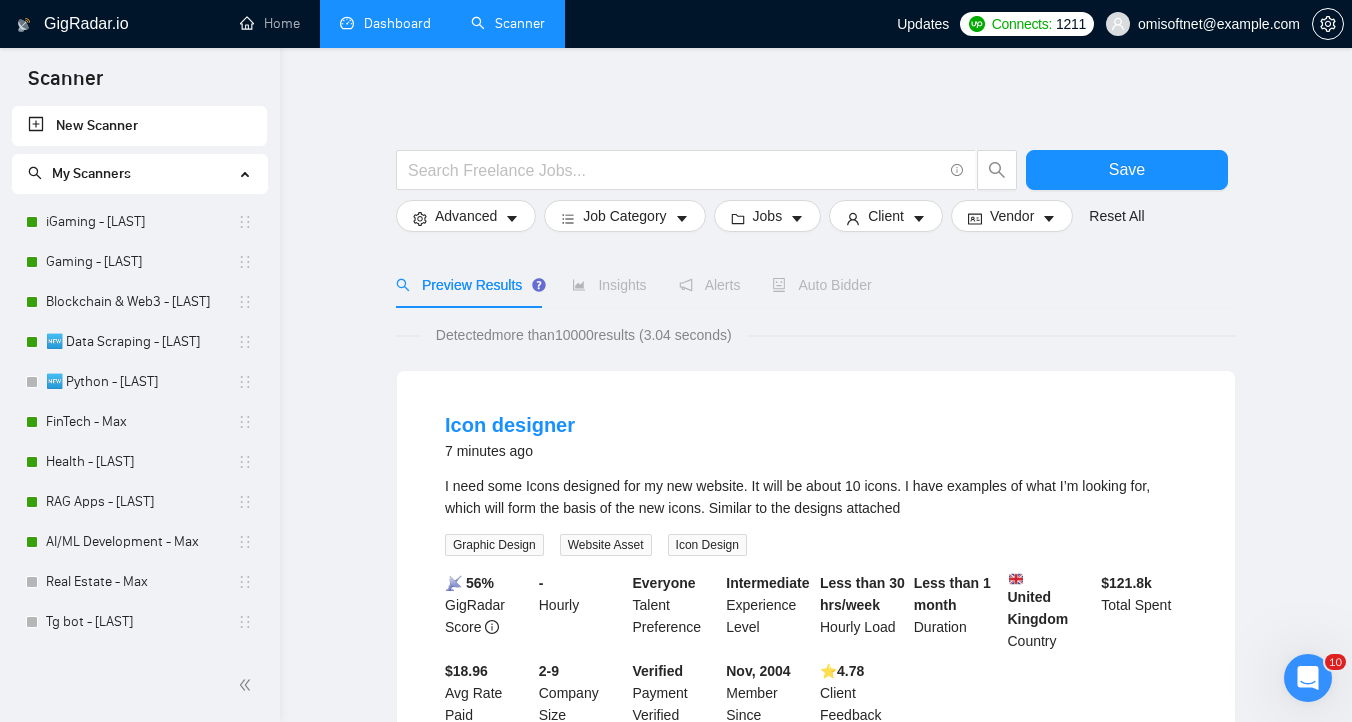scroll, scrollTop: 1, scrollLeft: 0, axis: vertical 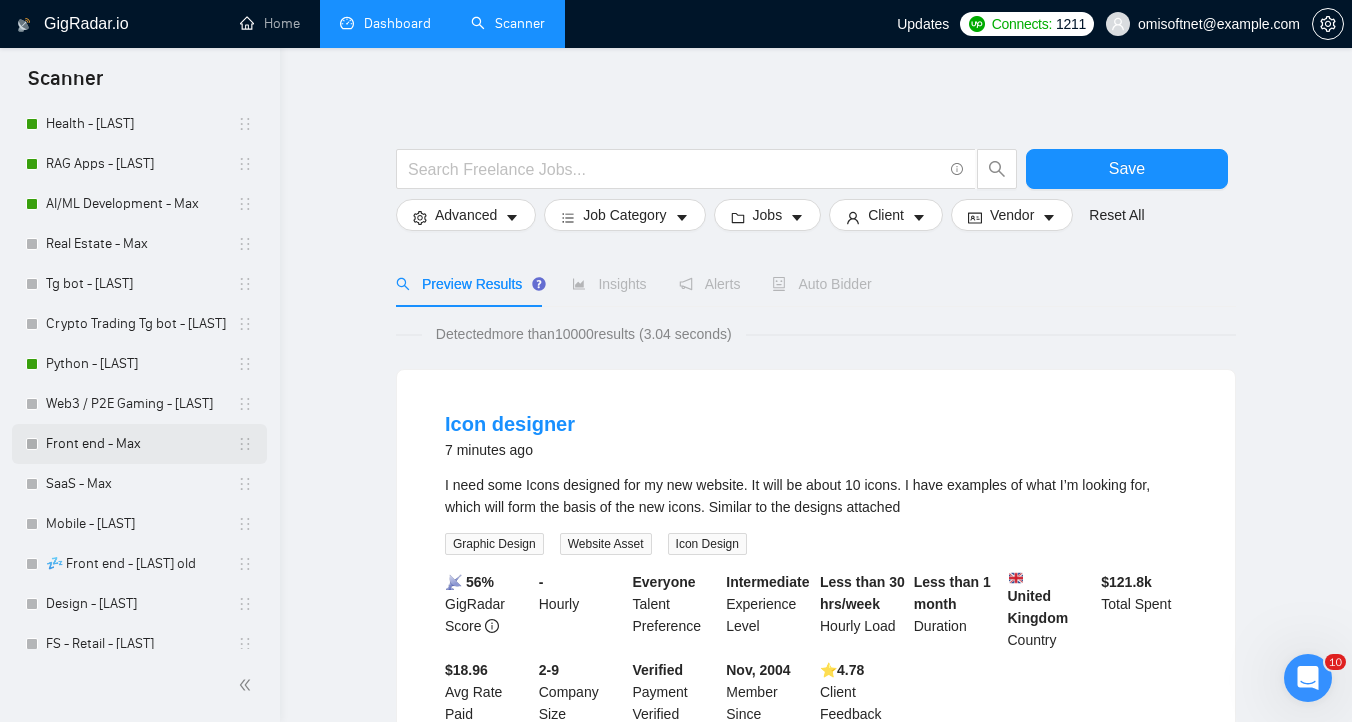 click on "Front end - Max" at bounding box center (141, 444) 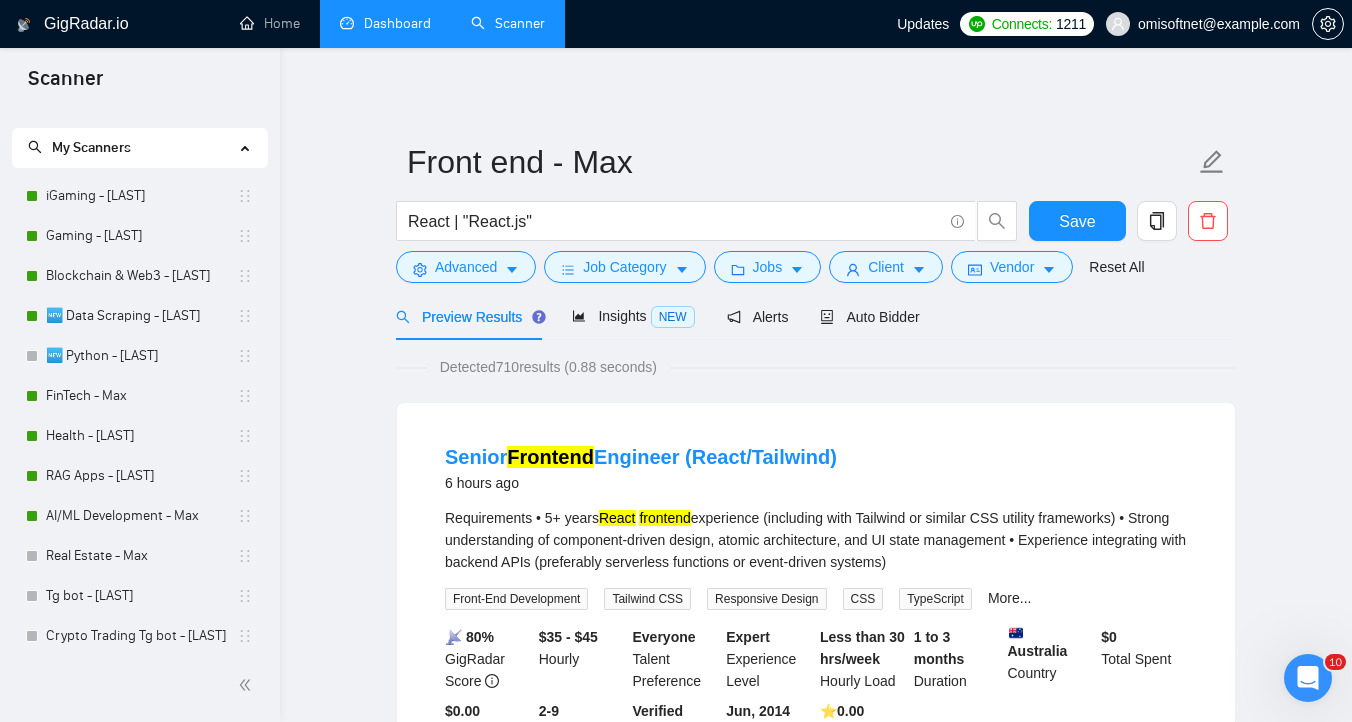 scroll, scrollTop: 7, scrollLeft: 0, axis: vertical 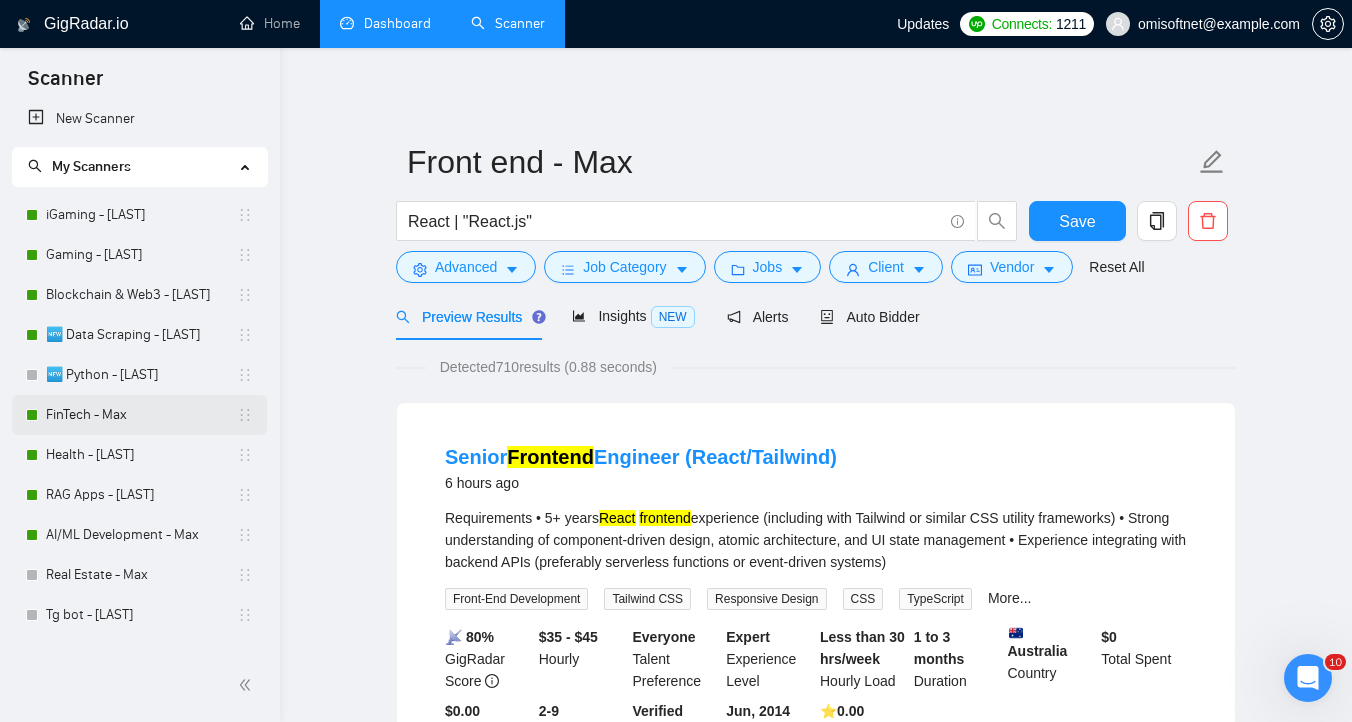 click on "FinTech - Max" at bounding box center [141, 415] 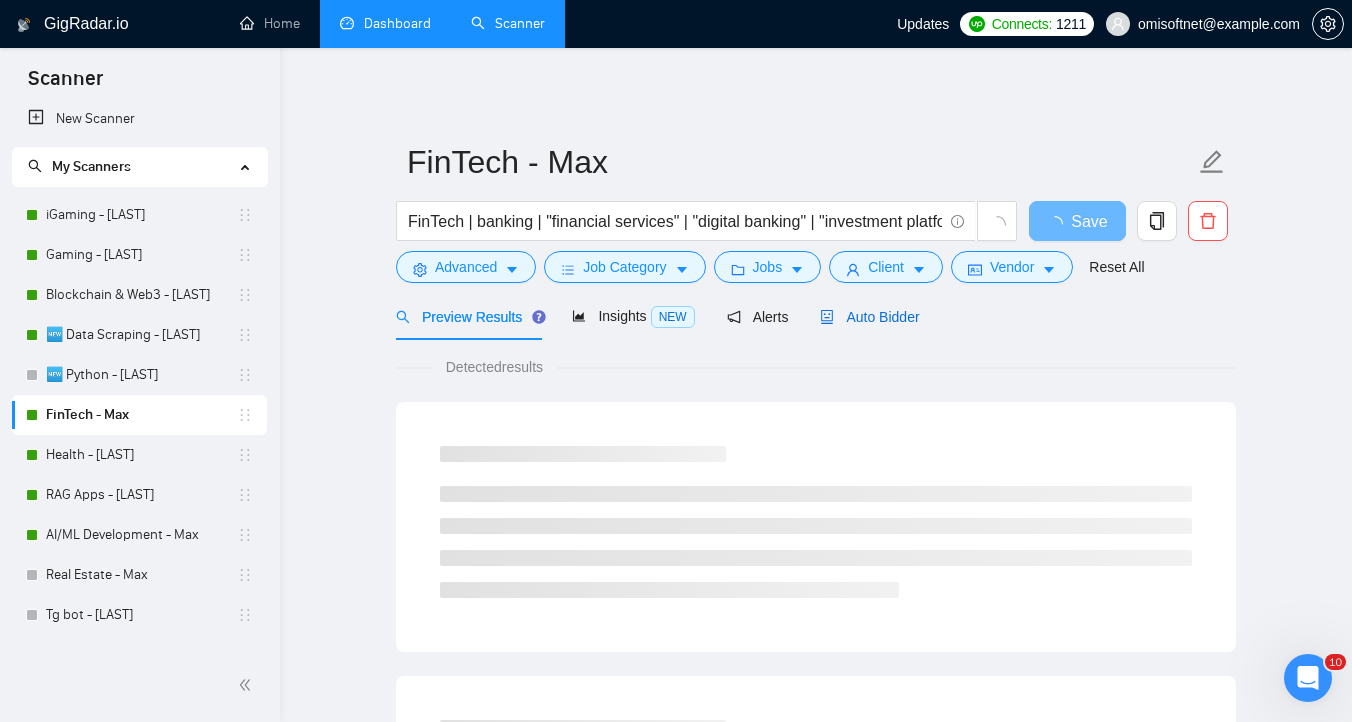 click on "Auto Bidder" at bounding box center (869, 317) 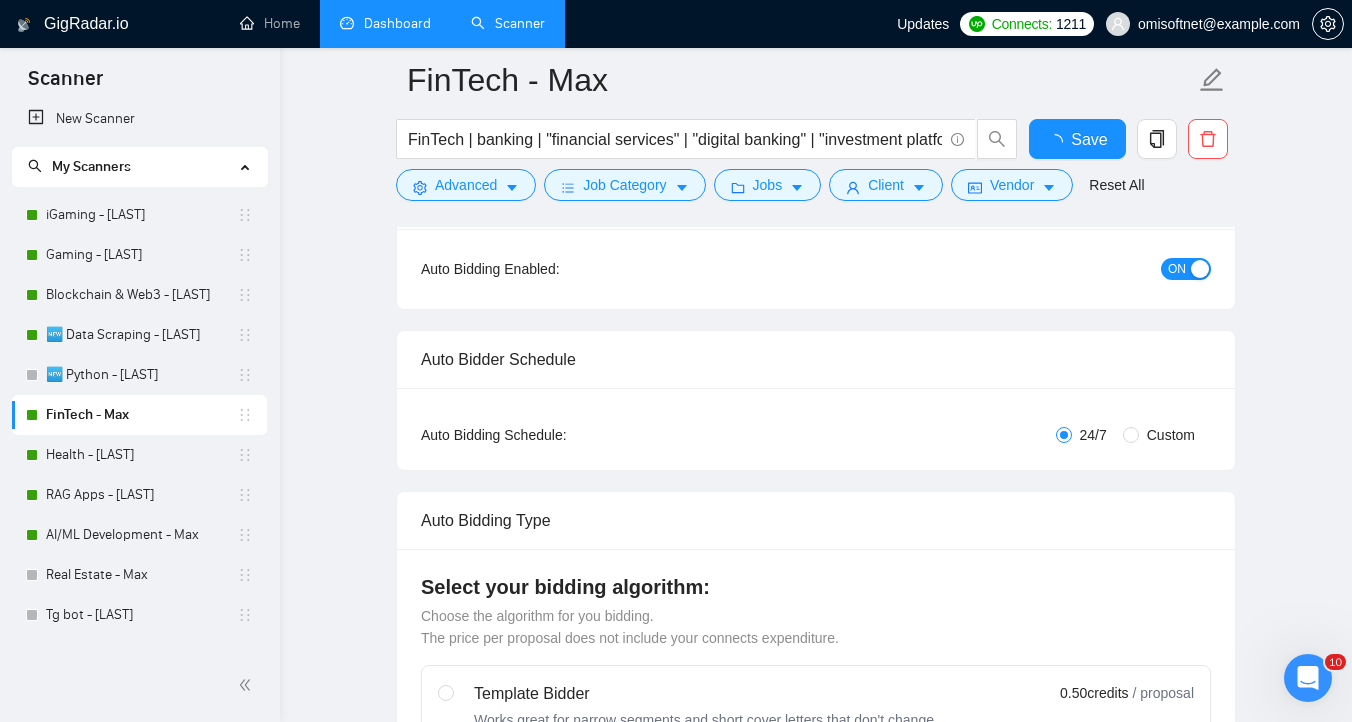 type 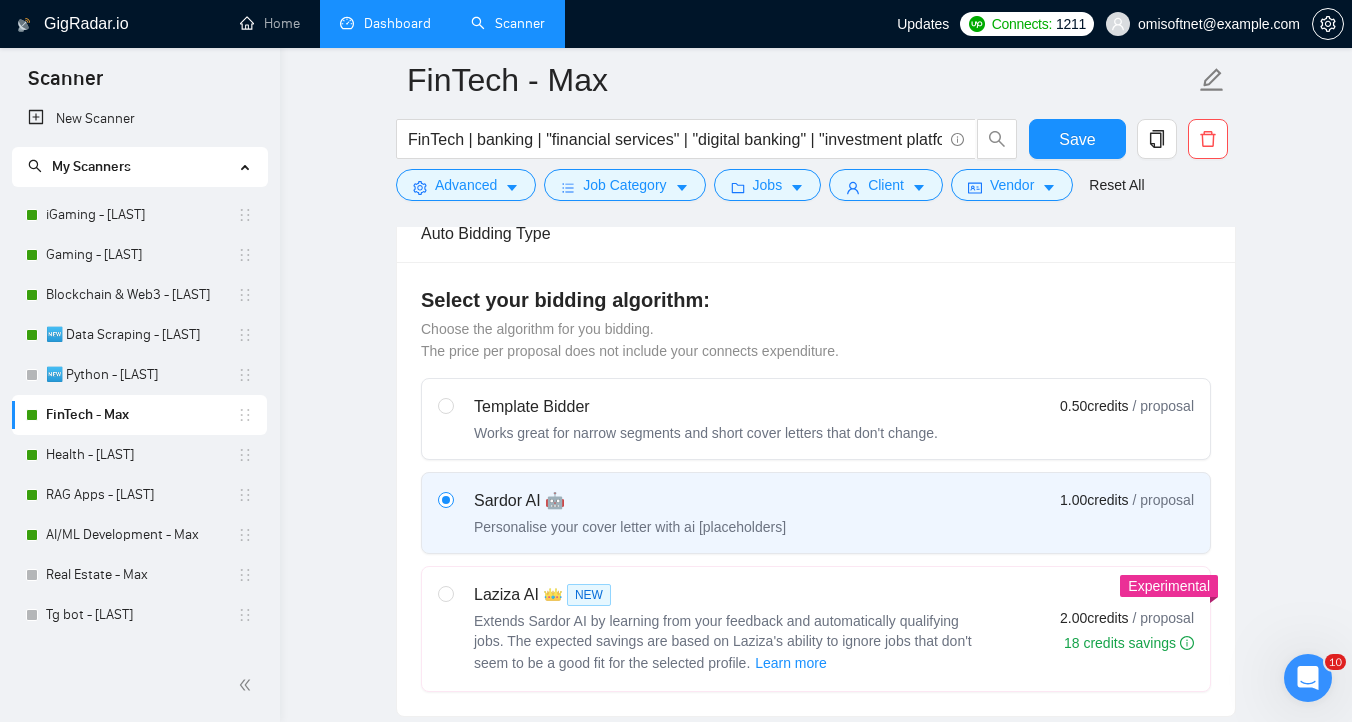 scroll, scrollTop: 515, scrollLeft: 0, axis: vertical 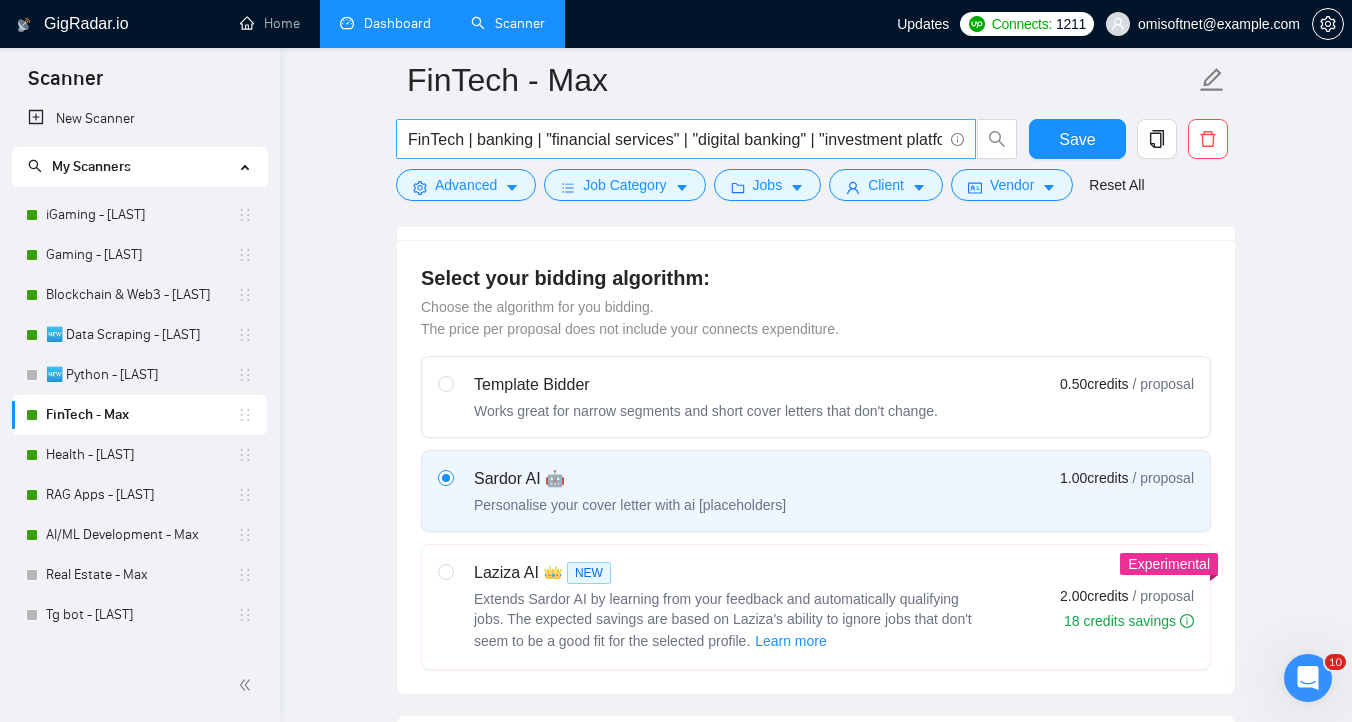 click on "FinTech | banking | "financial services" | "digital banking" | "investment platform" | "Open Banking" | "financial dashboard" | "accounting platform" | "financial app"" at bounding box center [675, 139] 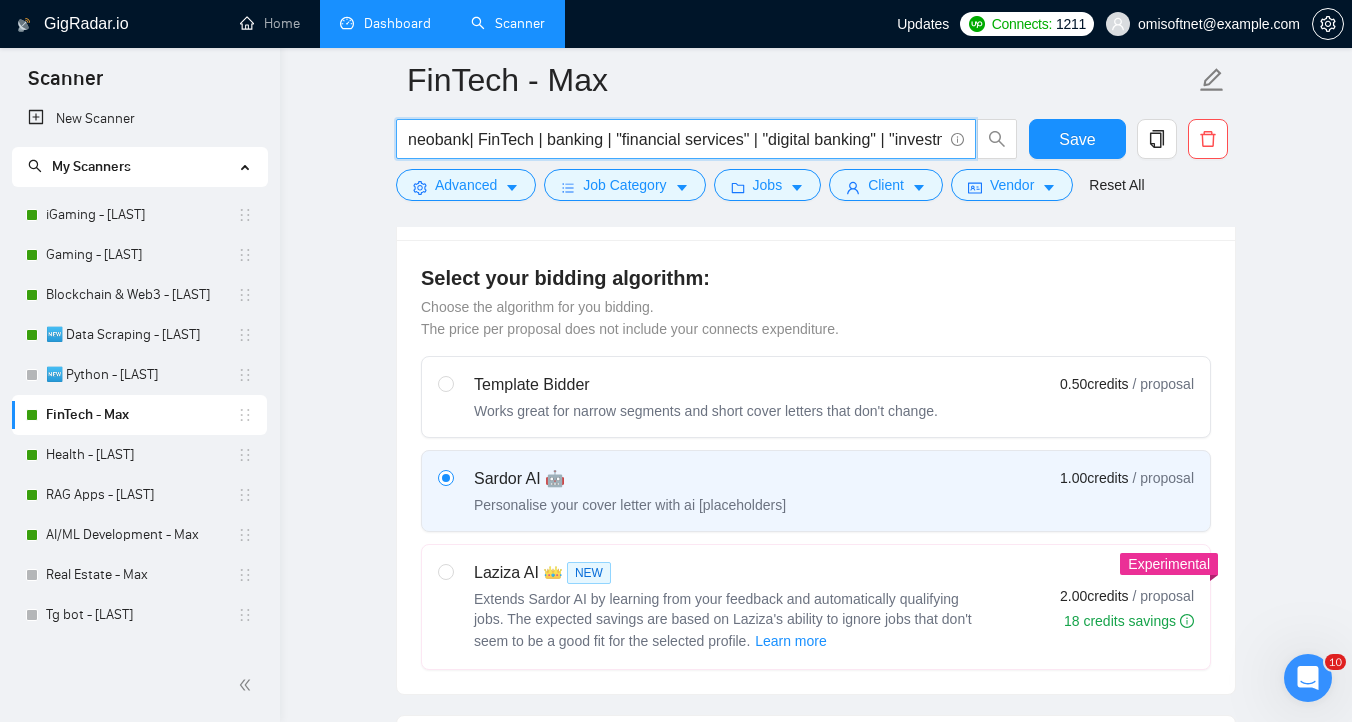 type on "neobank| FinTech | banking | "financial services" | "digital banking" | "investment platform" | "Open Banking" | "financial dashboard" | "accounting platform" | "financial app"" 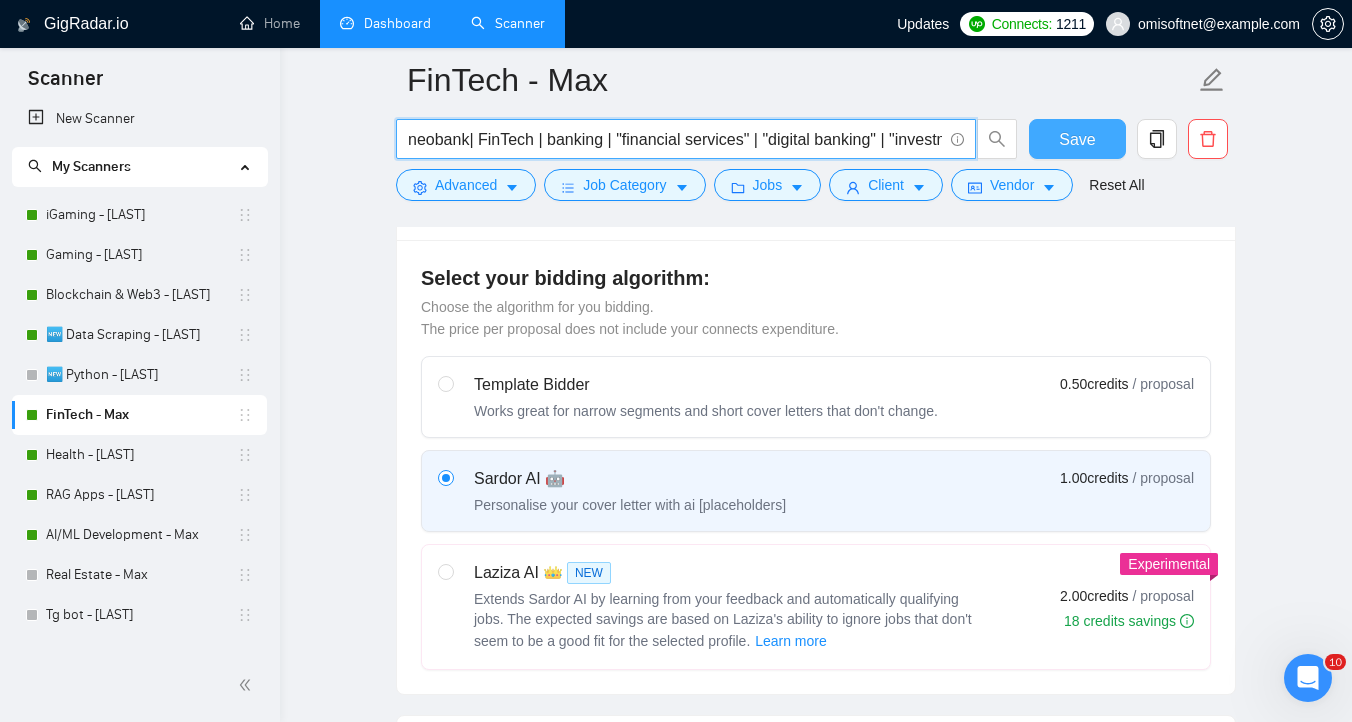 click on "Save" at bounding box center (1077, 139) 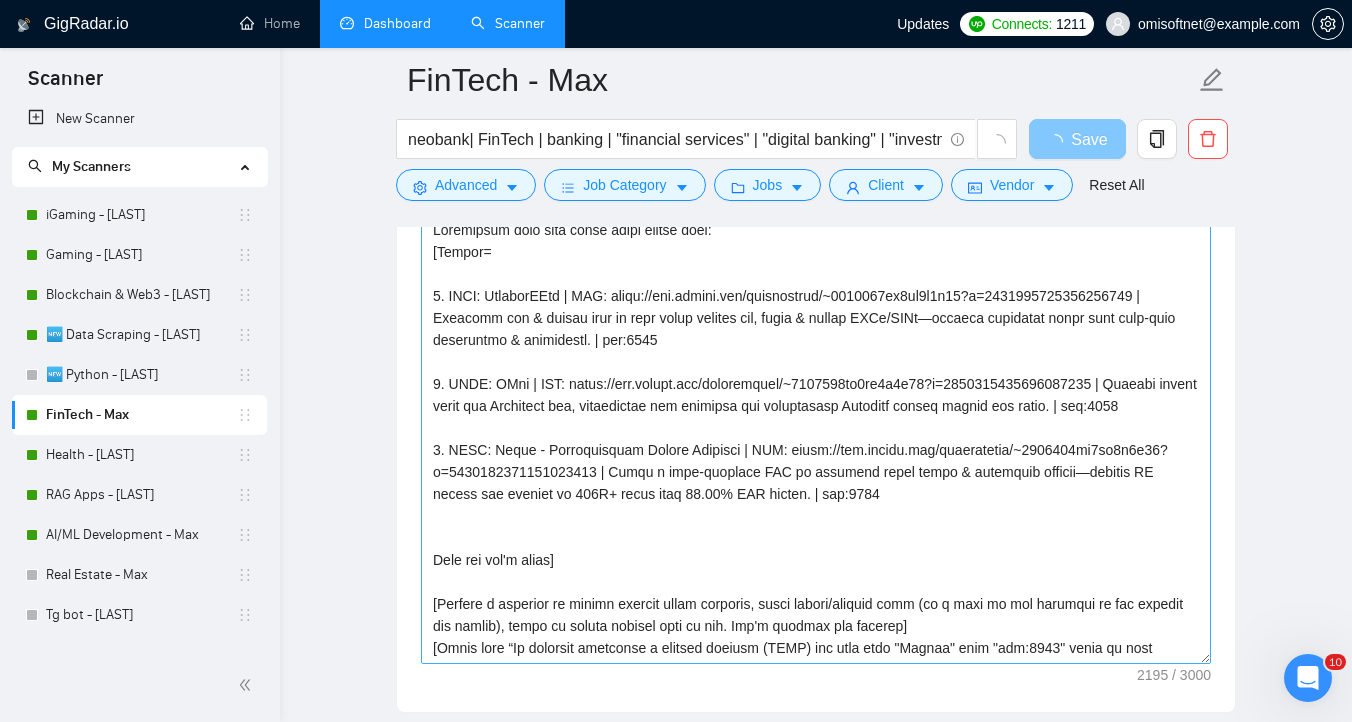 scroll, scrollTop: 1415, scrollLeft: 0, axis: vertical 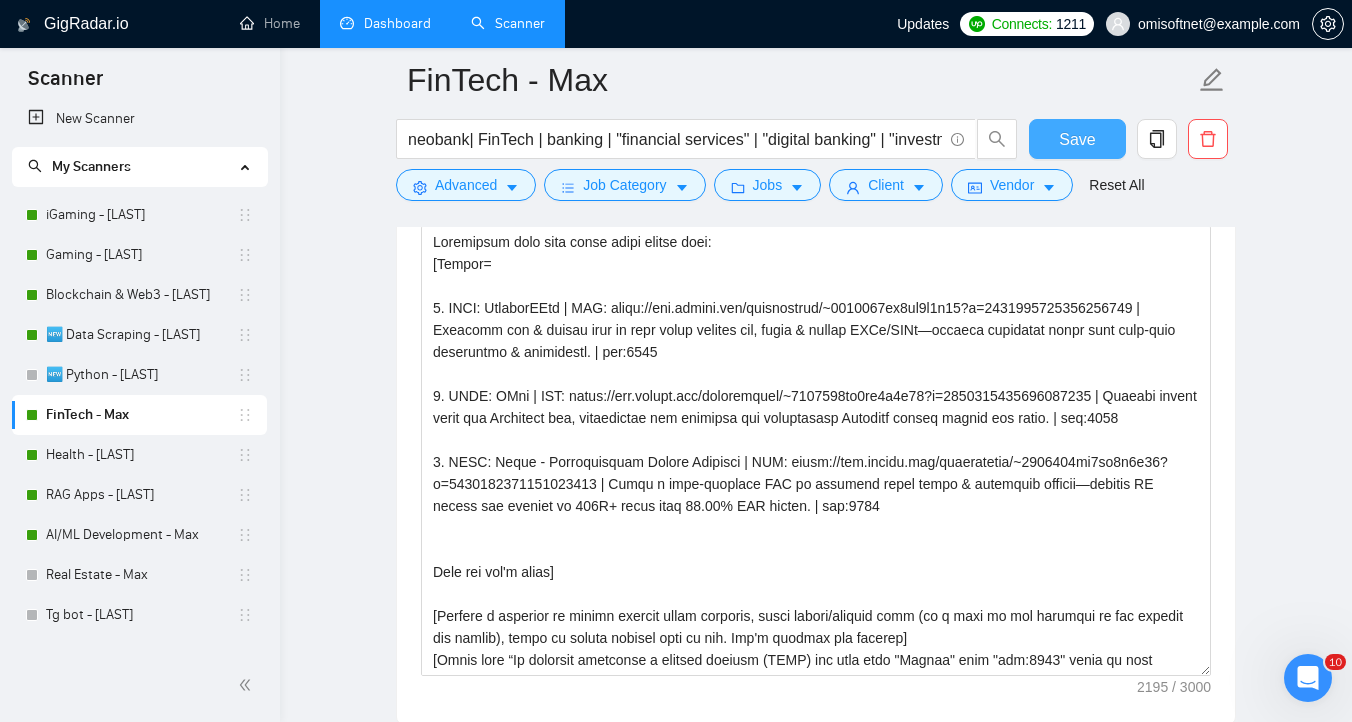 type 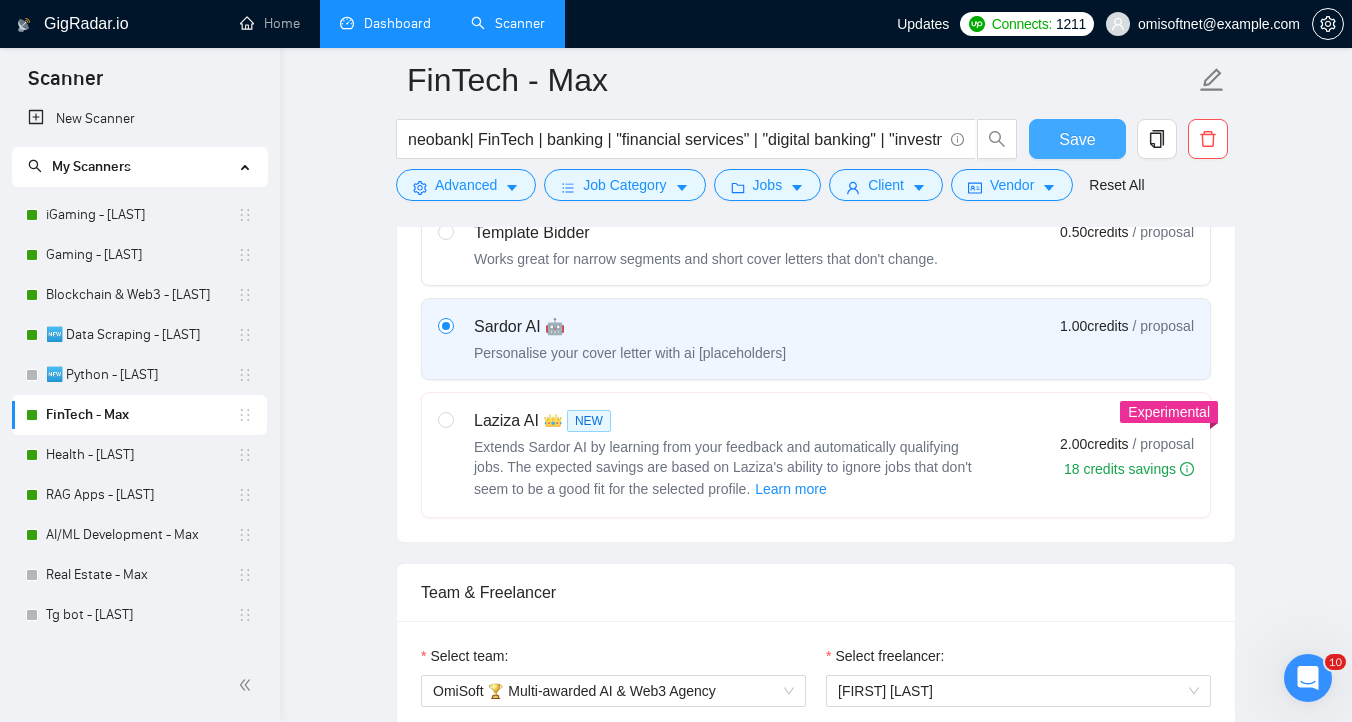 scroll, scrollTop: 0, scrollLeft: 0, axis: both 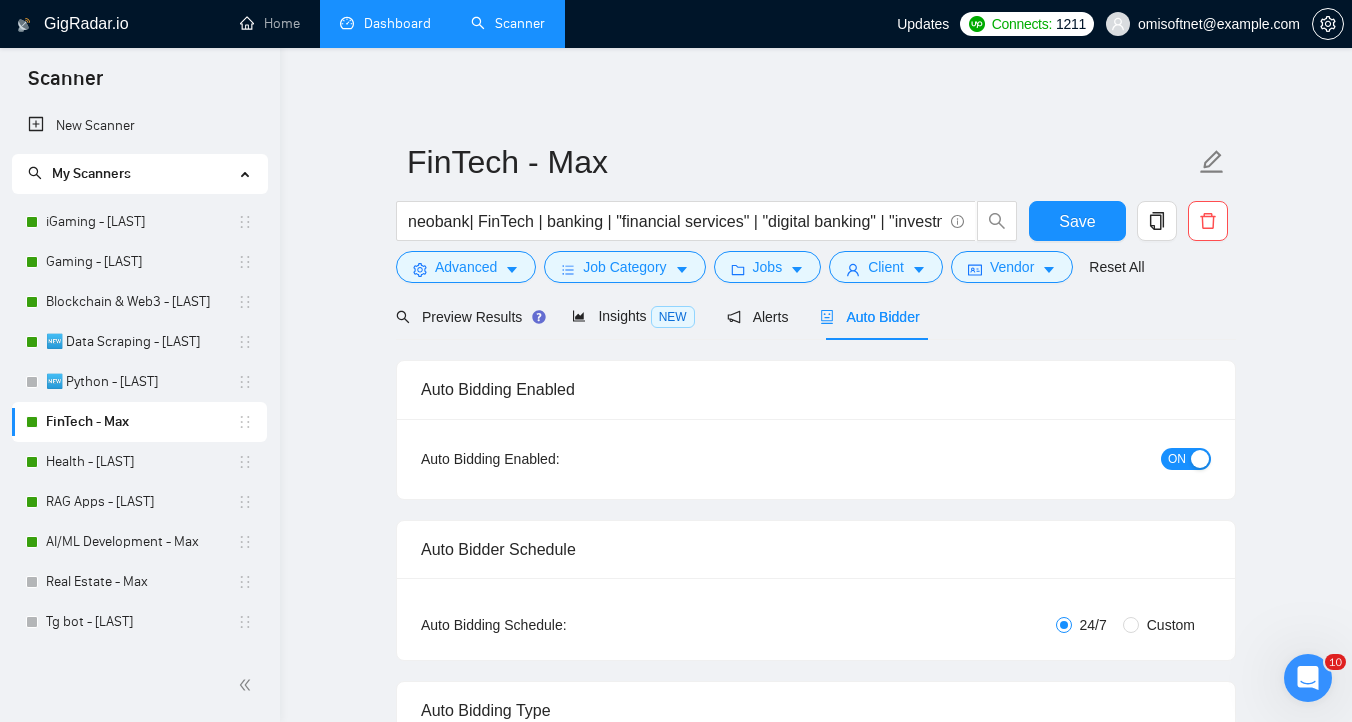 click on "GigRadar.io Home Dashboard Scanner Updates  Connects: 1211 omisoftnet@gmail.com FinTech - Max neobank| FinTech | banking | "financial services" | "digital banking" | "investment platform" | "Open Banking" | "financial dashboard" | "accounting platform" | "financial app" Save Advanced   Job Category   Jobs   Client   Vendor   Reset All Preview Results Insights NEW Alerts Auto Bidder Auto Bidding Enabled Auto Bidding Enabled: ON Auto Bidder Schedule Auto Bidding Type: Automated (recommended) Semi-automated Auto Bidding Schedule: 24/7 Custom Custom Auto Bidder Schedule Repeat every week on Monday Tuesday Wednesday Thursday Friday Saturday Sunday Active Hours ( Europe/Kiev ): From: To: ( 24  hours) Europe/Kiev Auto Bidding Type Select your bidding algorithm: Choose the algorithm for you bidding. The price per proposal does not include your connects expenditure. Template Bidder Works great for narrow segments and short cover letters that don't change. 0.50  credits / proposal Sardor AI 🤖 1.00  credits 👑" at bounding box center [816, 2791] 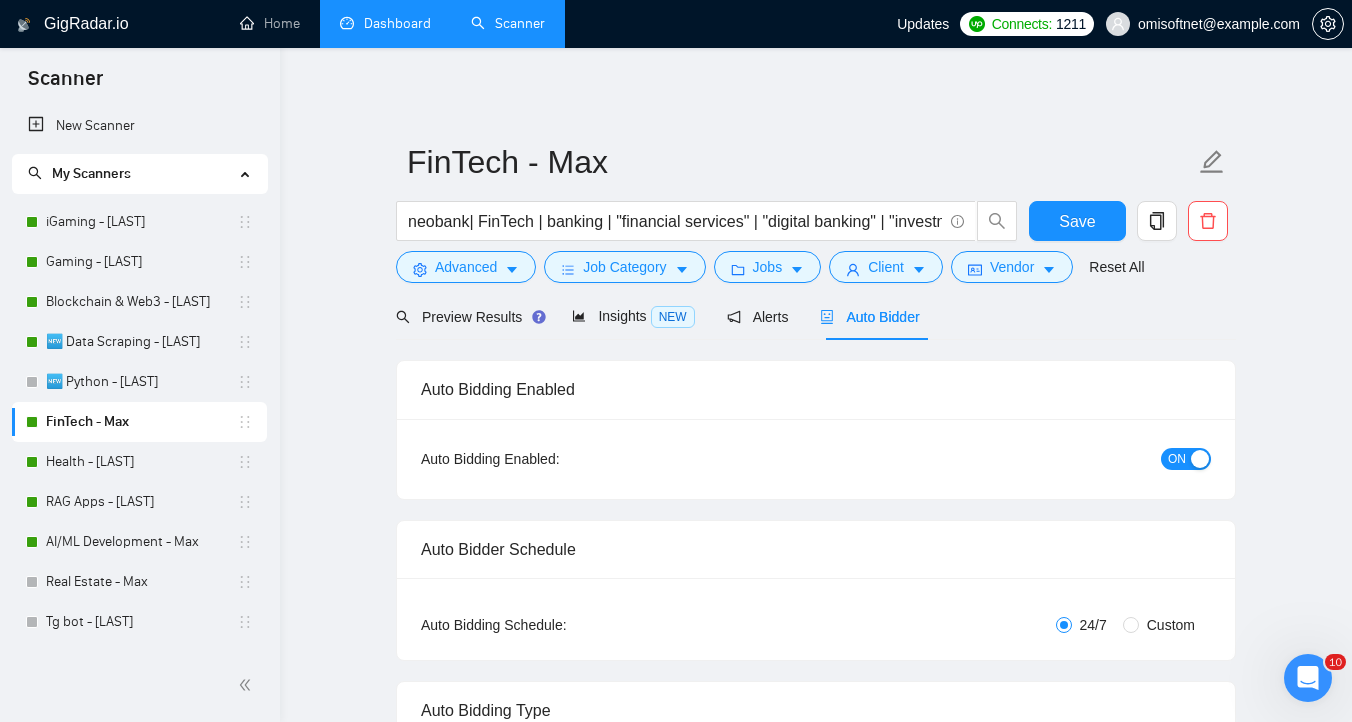 click on "Dashboard" at bounding box center (385, 23) 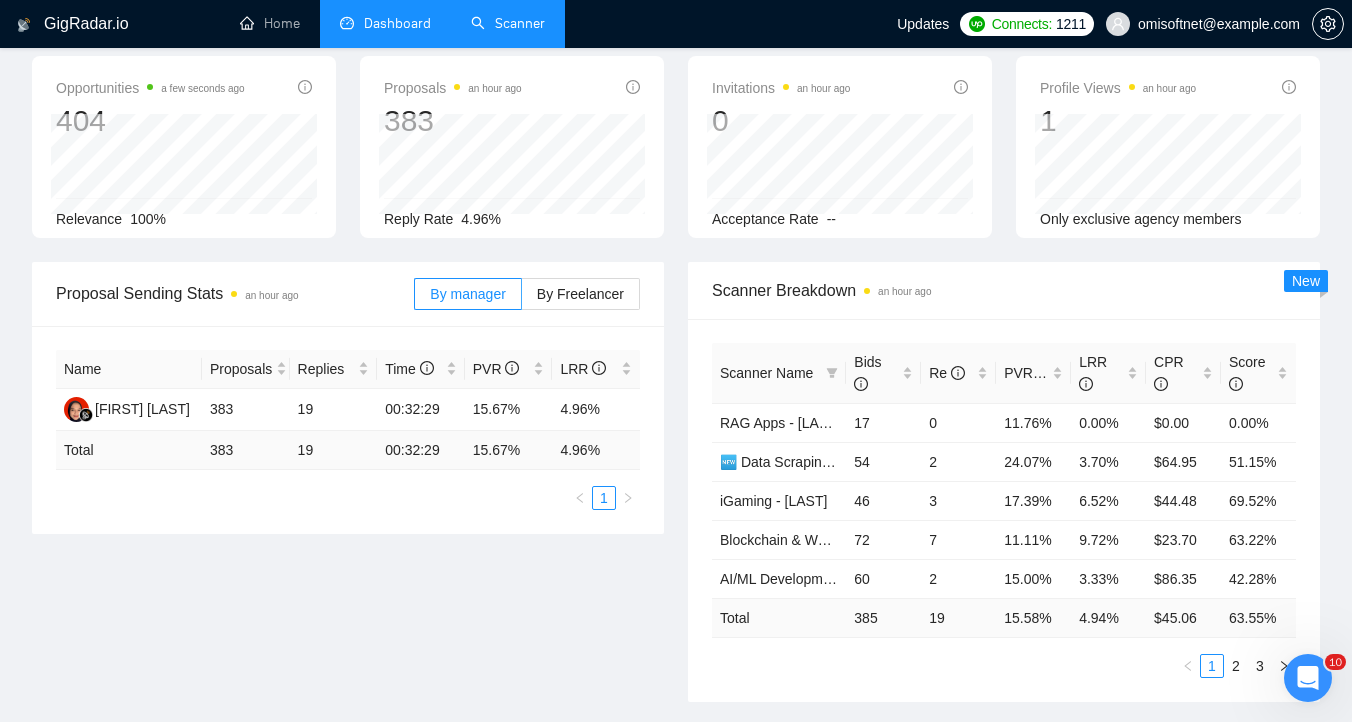 scroll, scrollTop: 100, scrollLeft: 0, axis: vertical 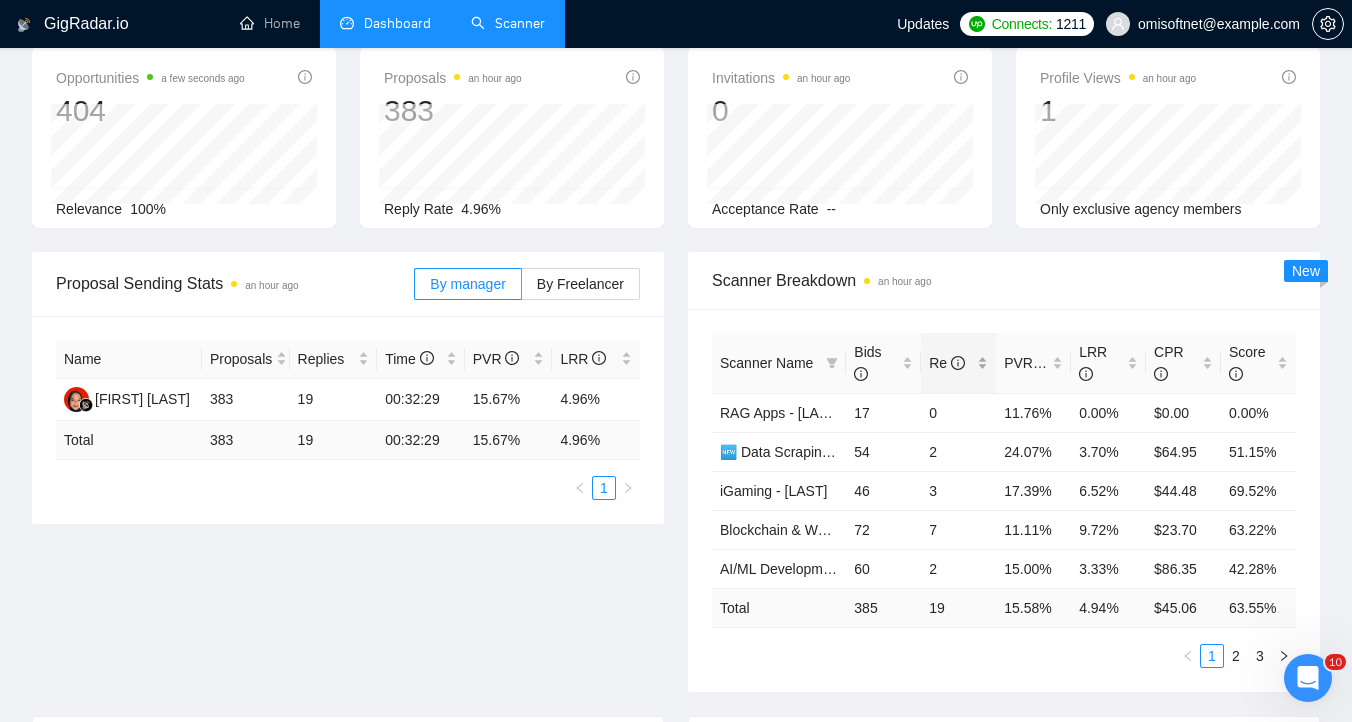 click on "Re" at bounding box center (958, 363) 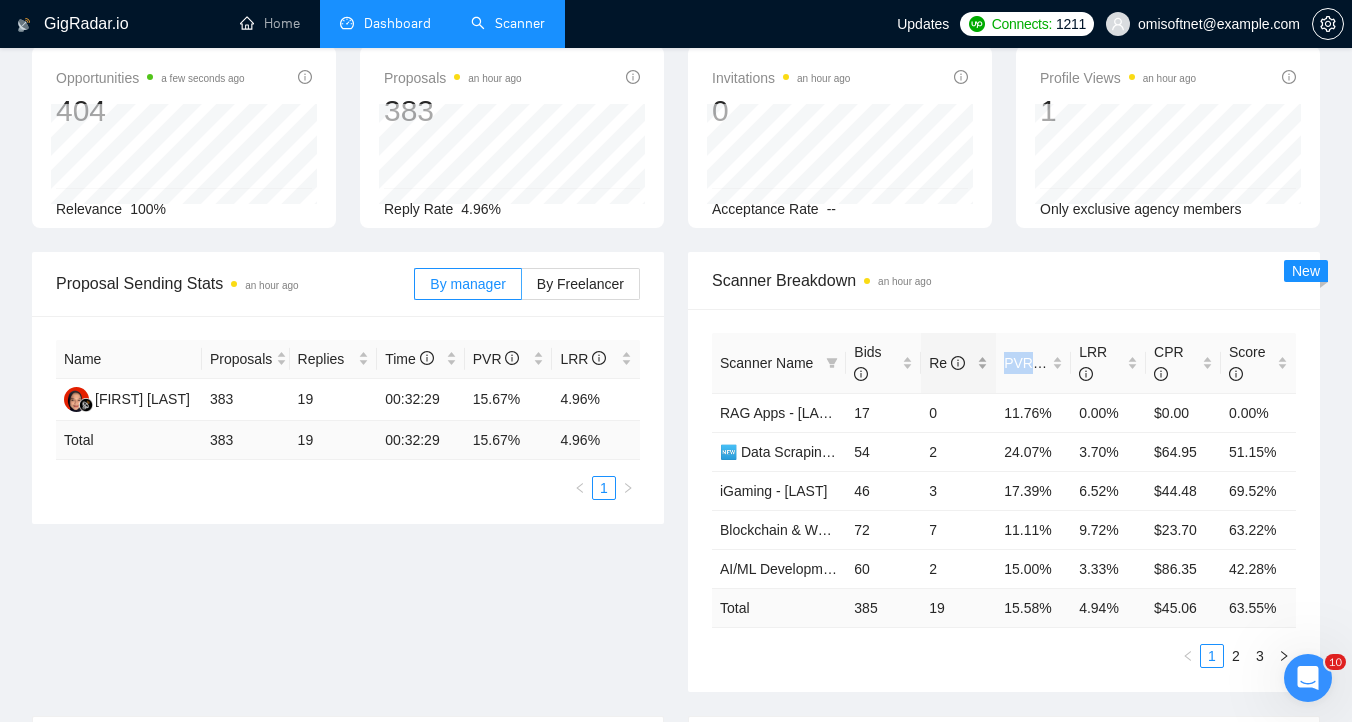 click on "Re" at bounding box center (958, 363) 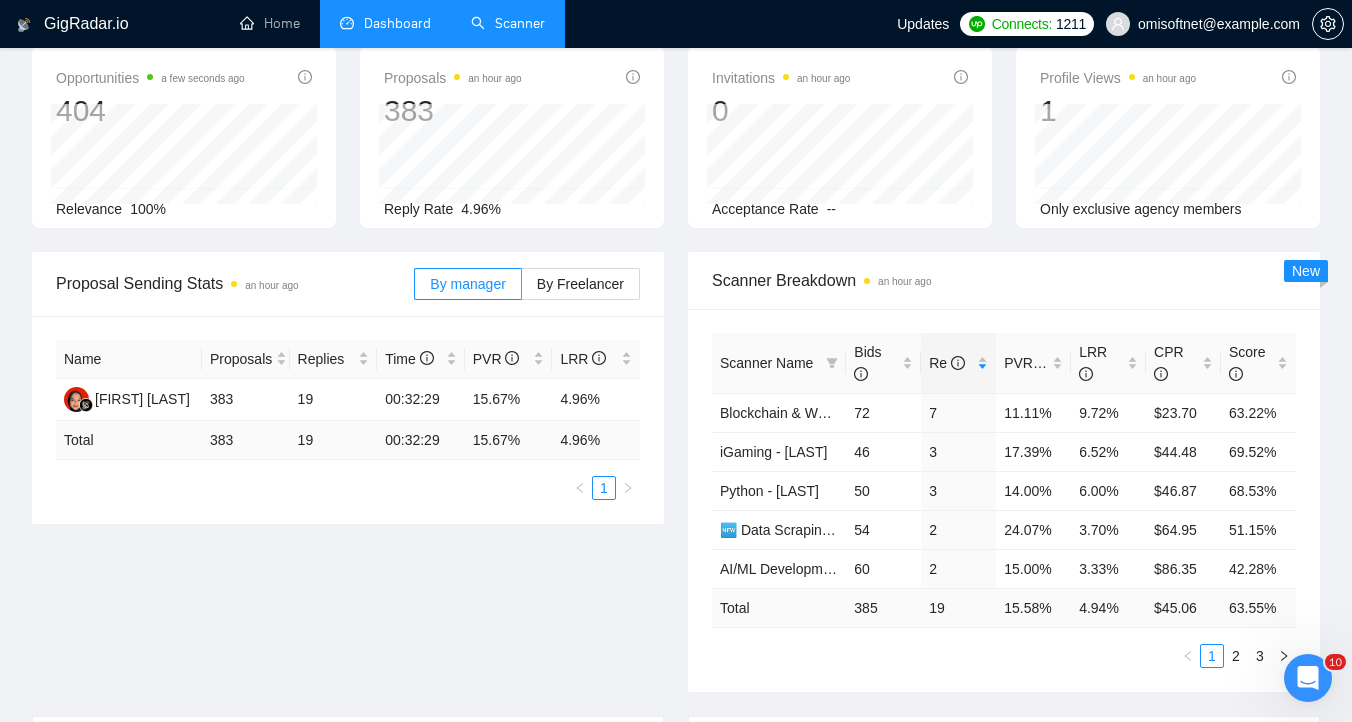 click on "Scanner Breakdown an hour ago" at bounding box center [1004, 280] 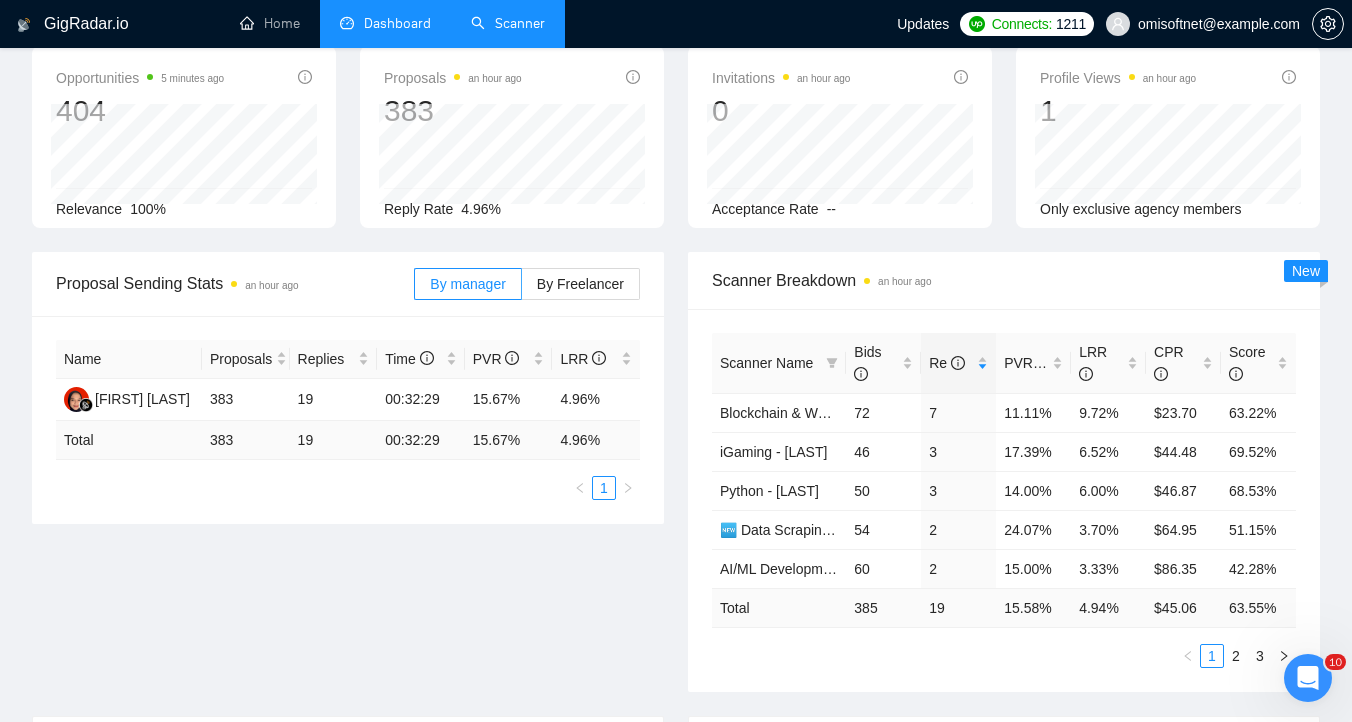 scroll, scrollTop: 0, scrollLeft: 0, axis: both 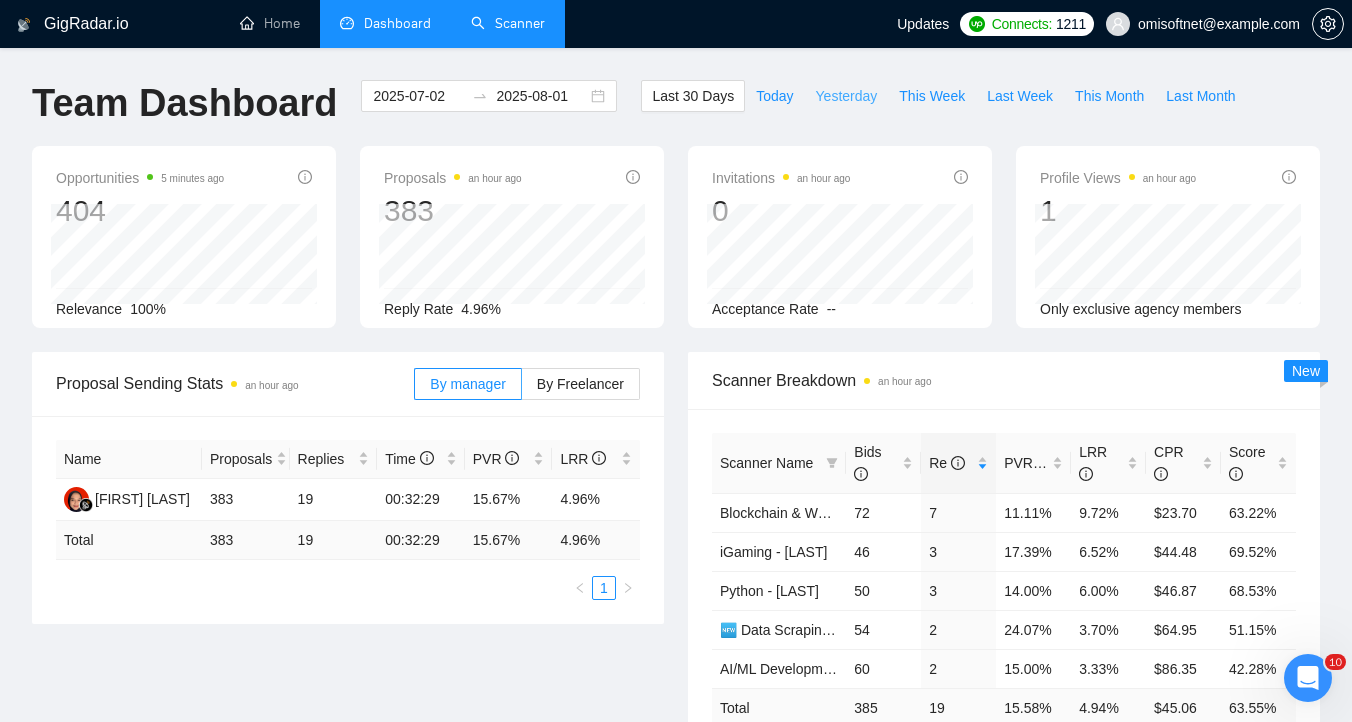 click on "Yesterday" at bounding box center (847, 96) 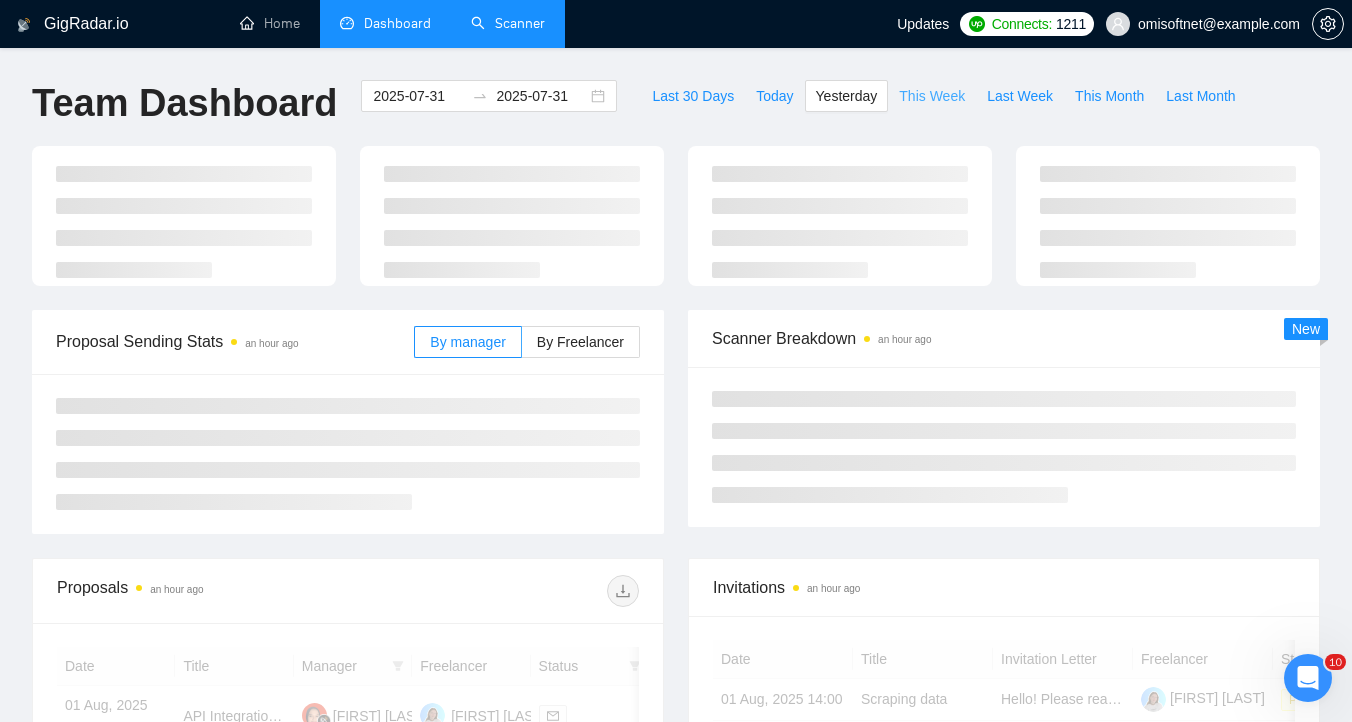 click on "This Week" at bounding box center (932, 96) 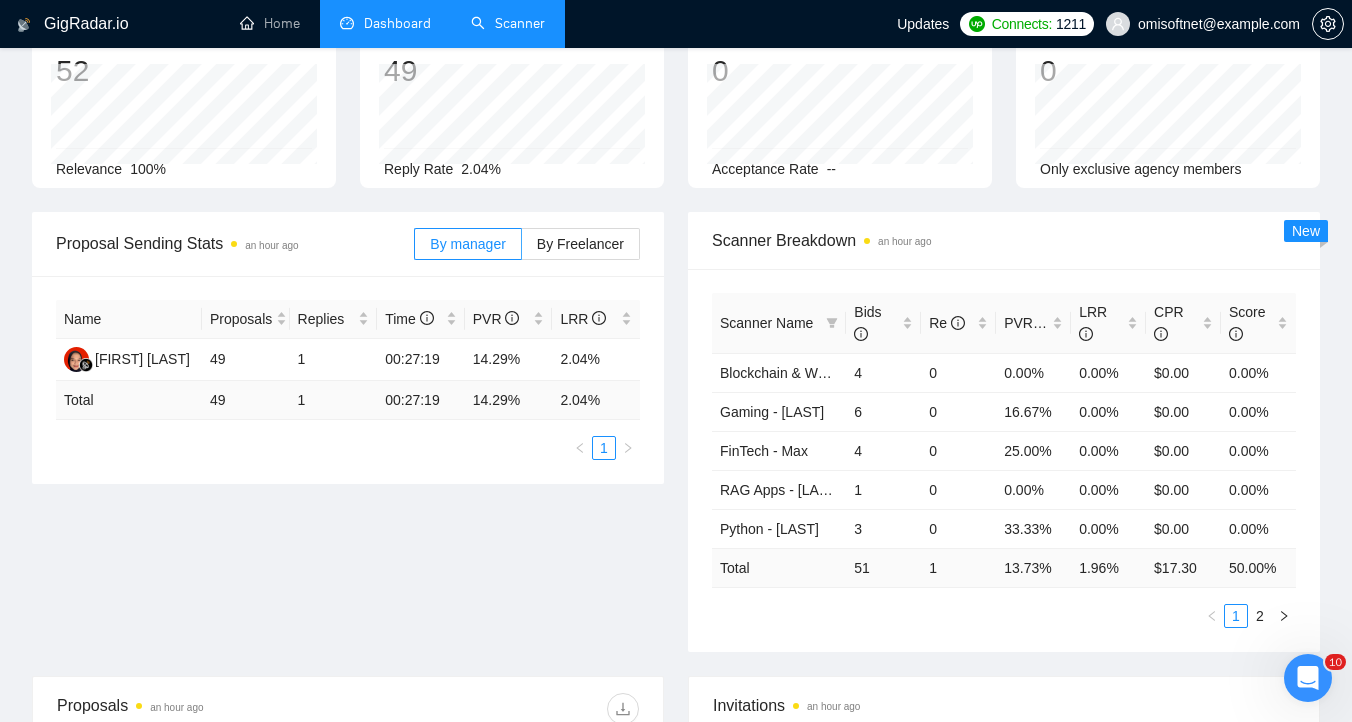 scroll, scrollTop: 178, scrollLeft: 0, axis: vertical 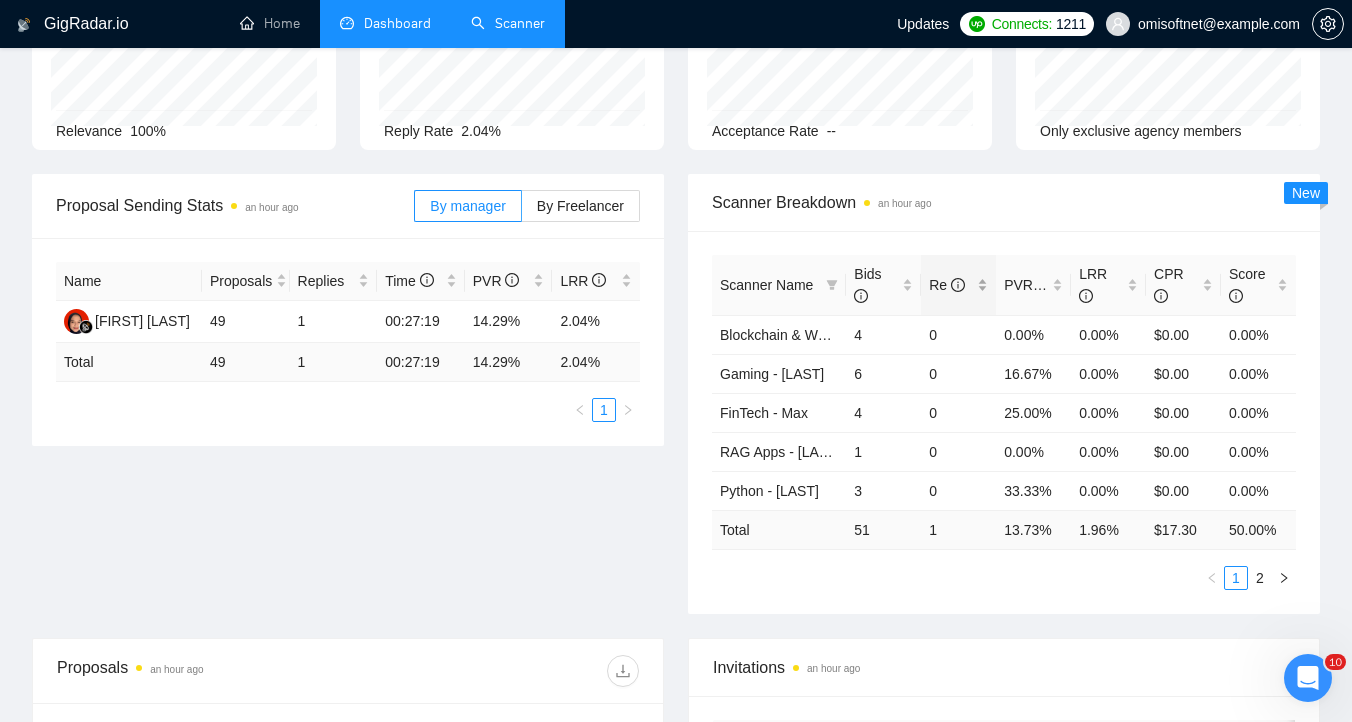 click on "Re" at bounding box center (958, 285) 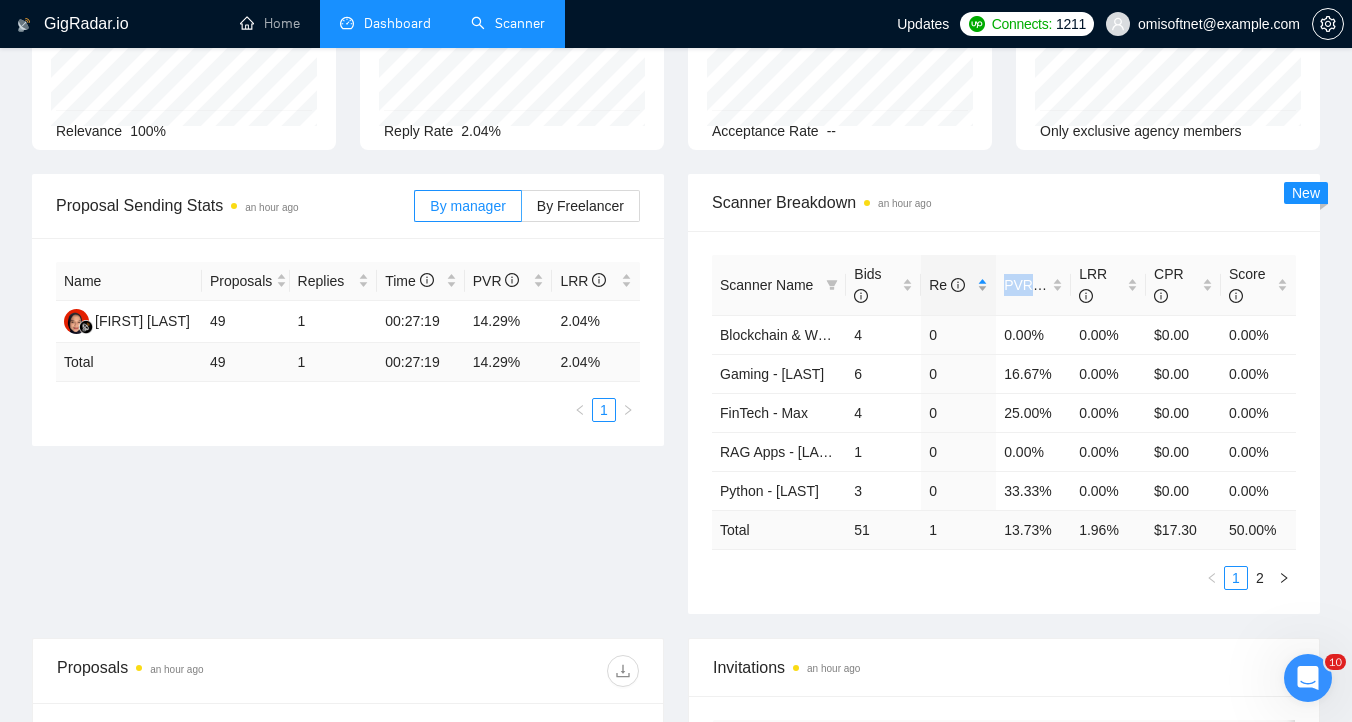 click on "Re" at bounding box center (958, 285) 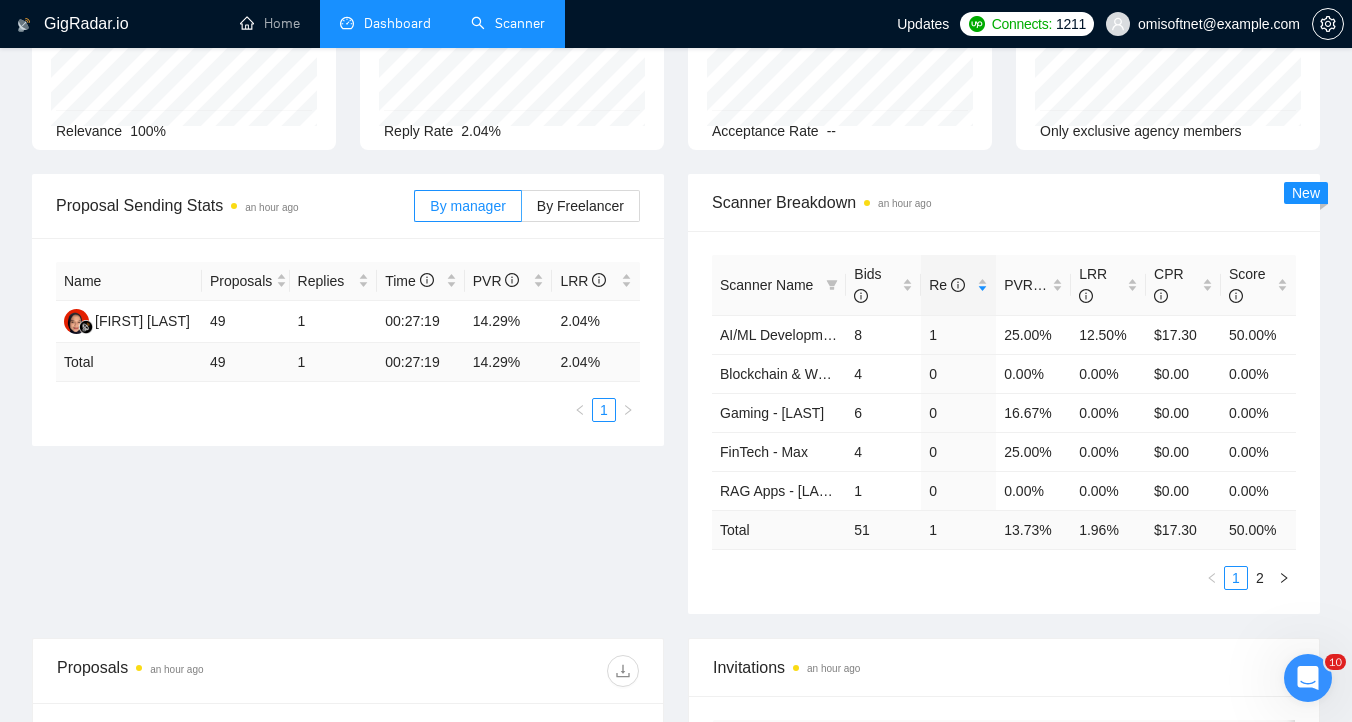 click on "Scanner Name Bids   Re   PVR   LRR   CPR   Score   AI/ML Development - Max 8 1 25.00% 12.50% $17.30 50.00% Blockchain & Web3 - Dmytro 4 0 0.00% 0.00% $0.00 0.00% Gaming - Dmytro 6 0 16.67% 0.00% $0.00 0.00% FinTech - Max 4 0 25.00% 0.00% $0.00 0.00% RAG Apps - Max 1 0 0.00% 0.00% $0.00 0.00% Total 51 1 13.73 % 1.96 % $ 17.30 50.00 % 1 2" at bounding box center (1004, 422) 